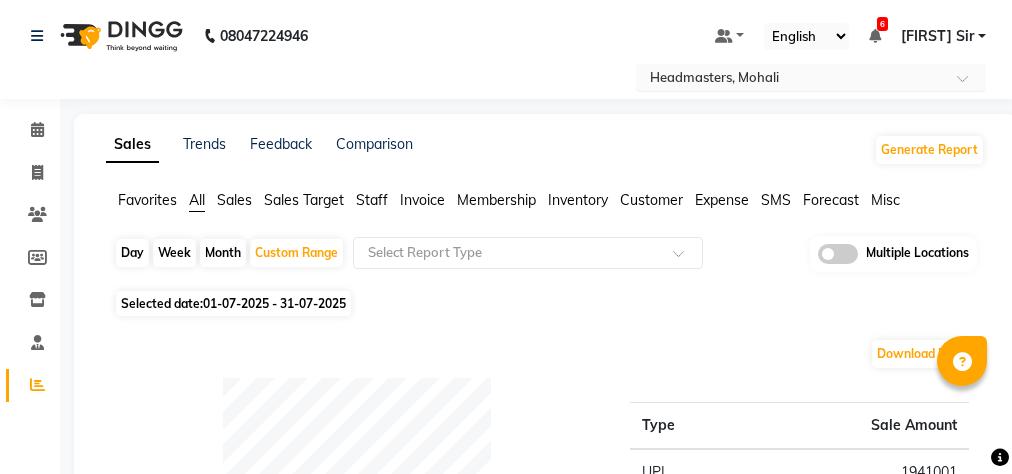 scroll, scrollTop: 0, scrollLeft: 0, axis: both 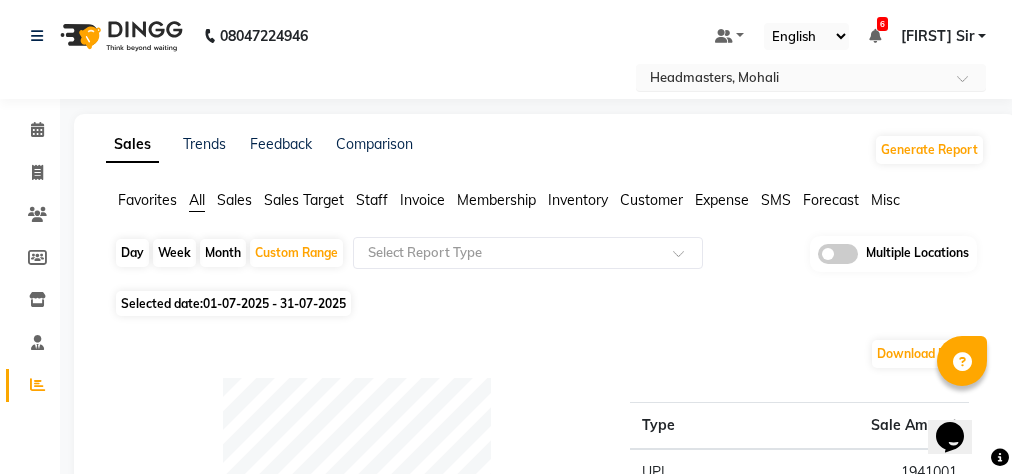 click at bounding box center (969, 84) 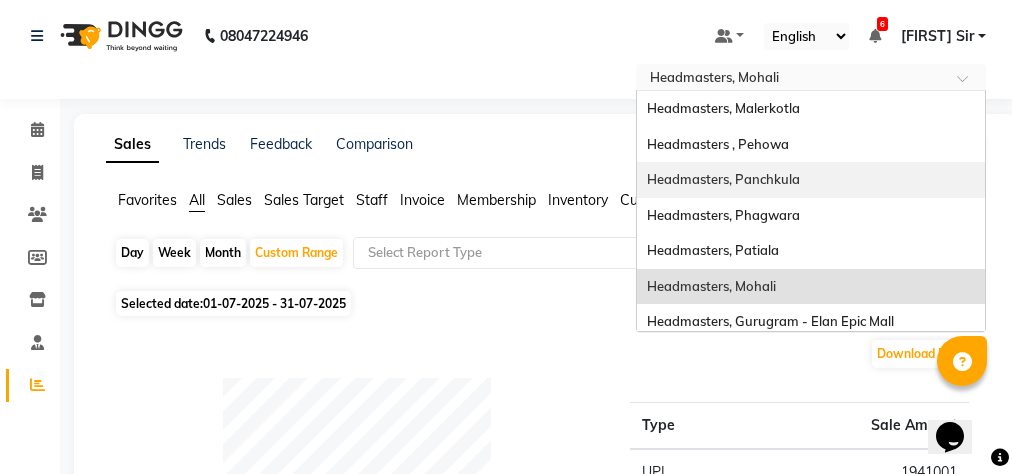 click on "Headmasters, Panchkula" at bounding box center (811, 180) 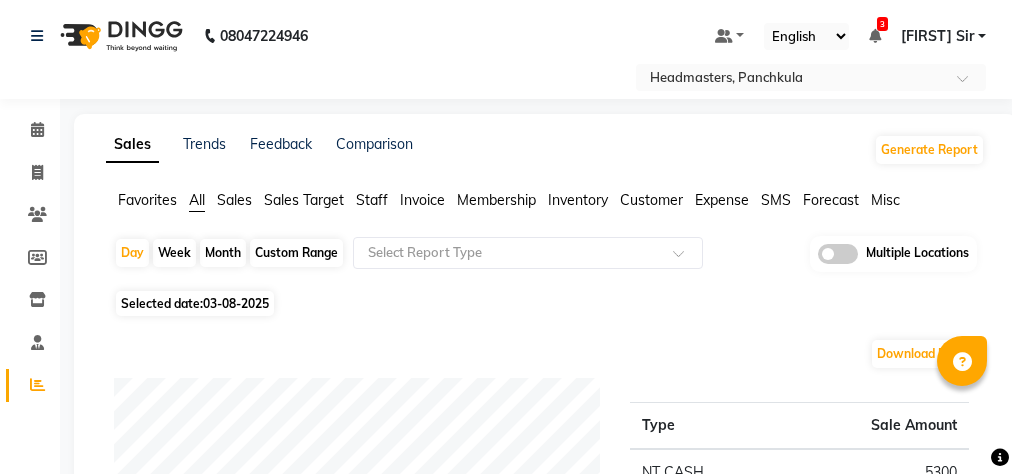 scroll, scrollTop: 0, scrollLeft: 0, axis: both 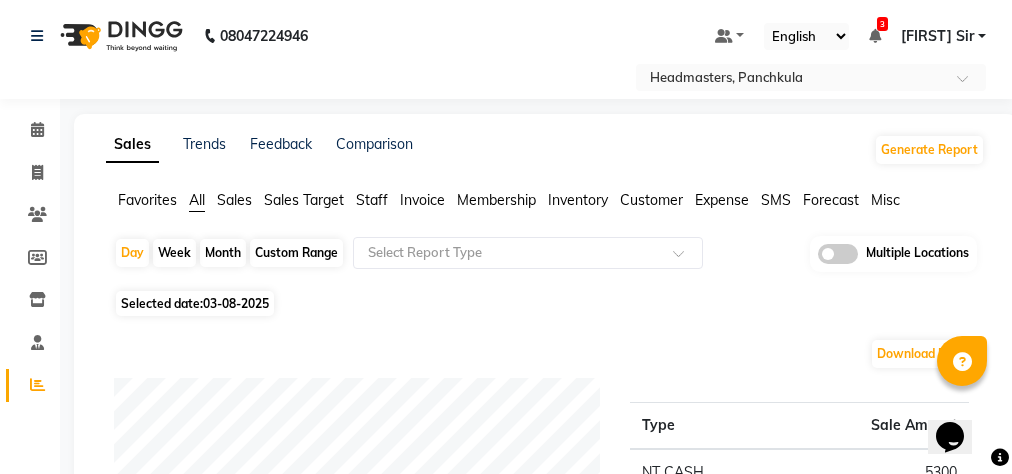 click on "Custom Range" 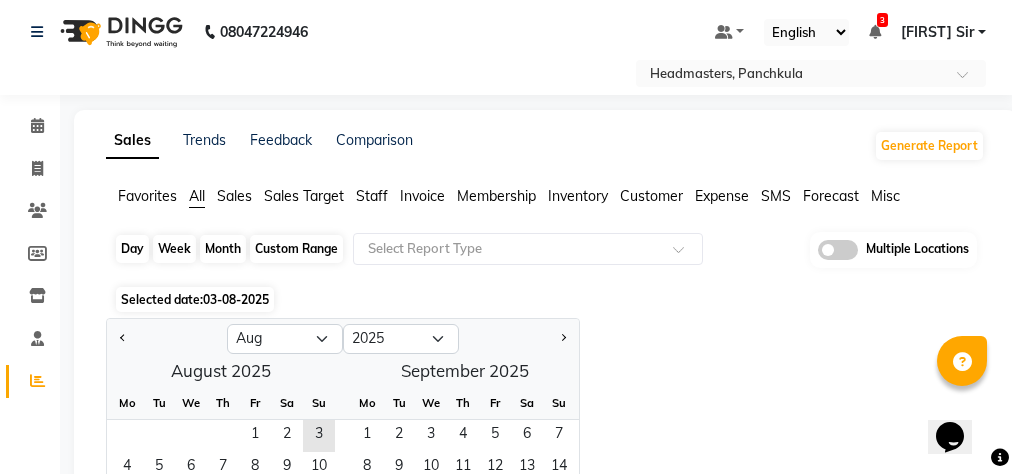 scroll, scrollTop: 240, scrollLeft: 0, axis: vertical 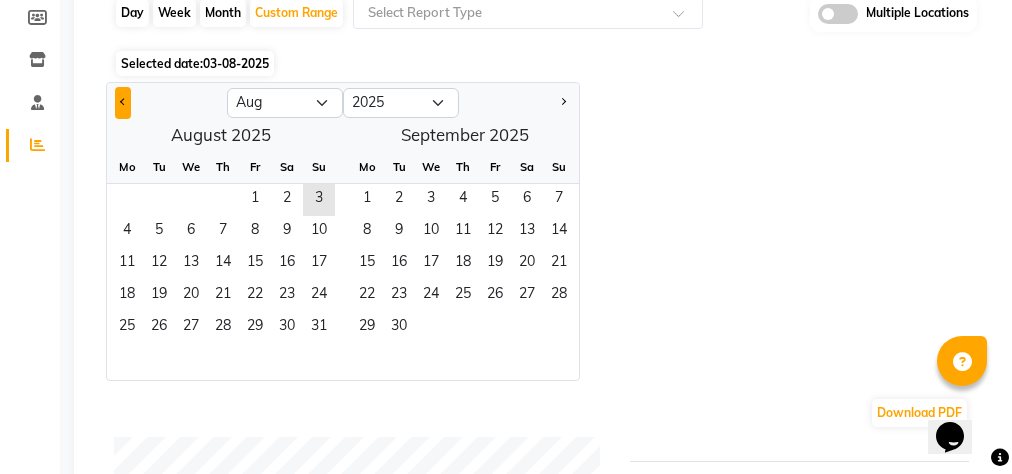 click 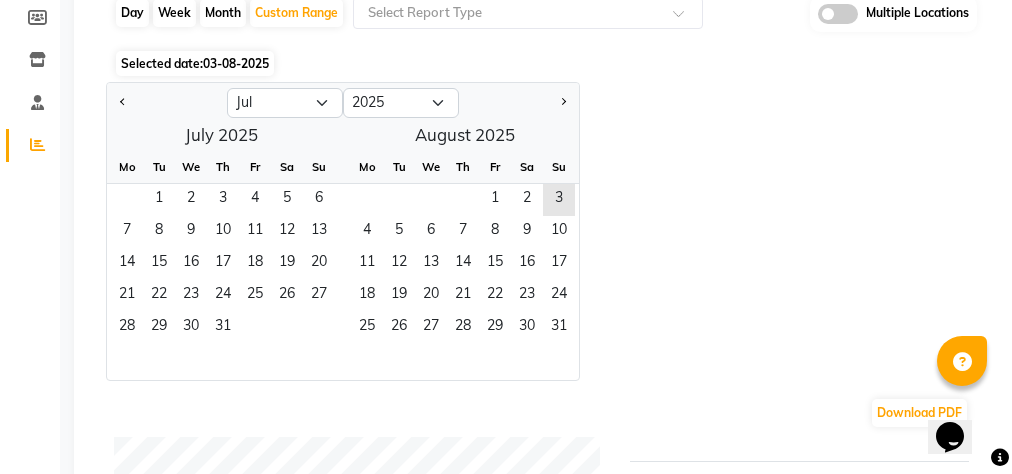 type 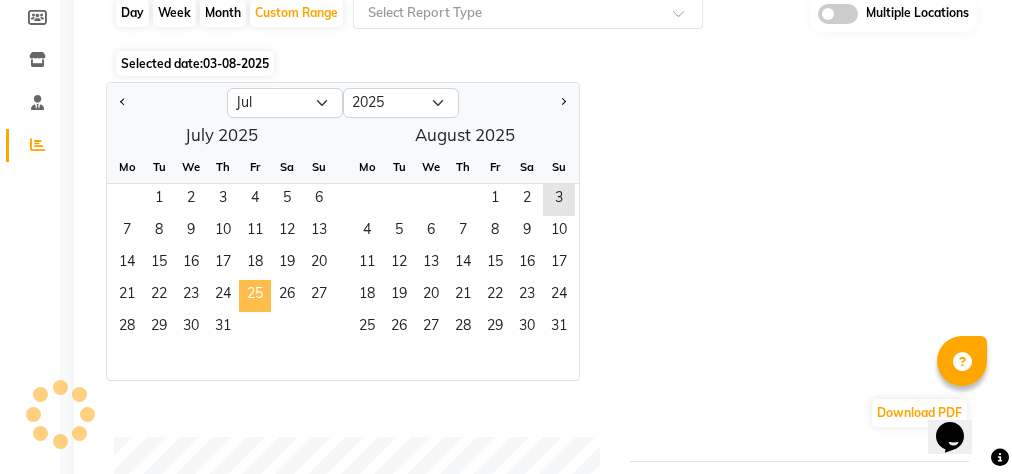 click on "25" 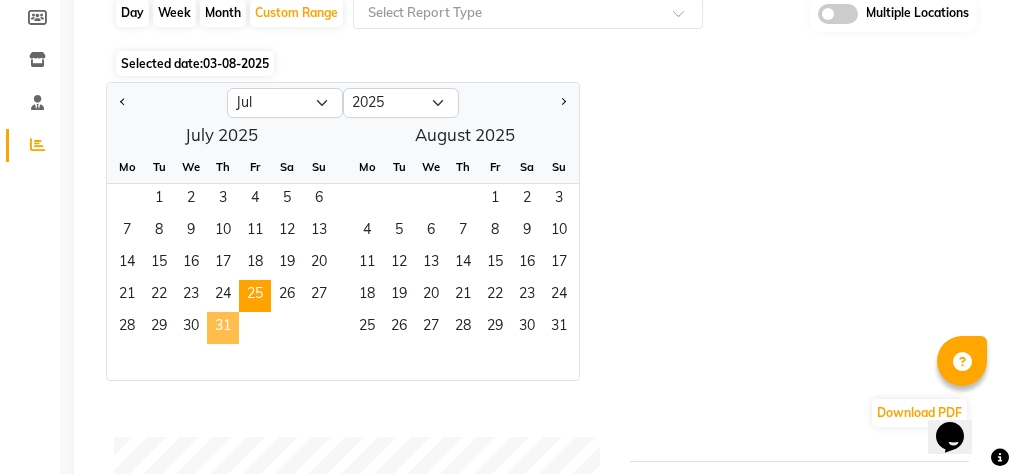 click on "31" 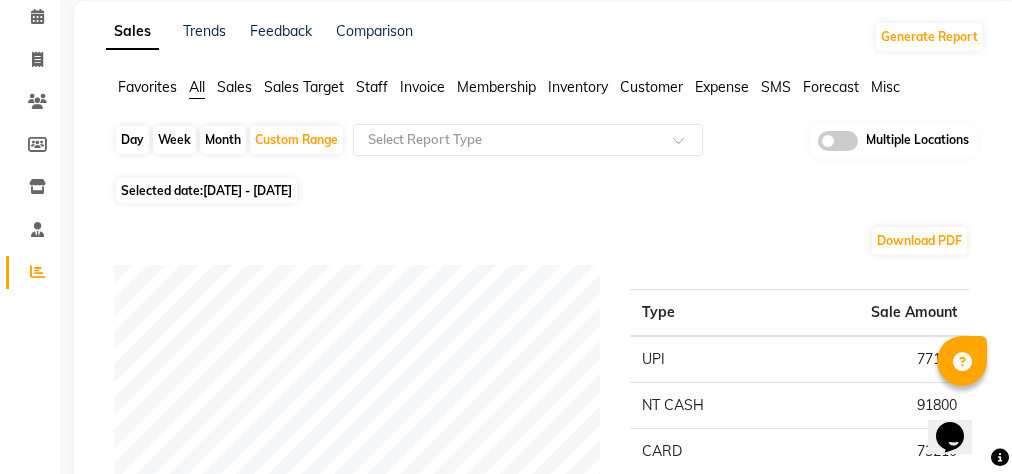 scroll, scrollTop: 80, scrollLeft: 0, axis: vertical 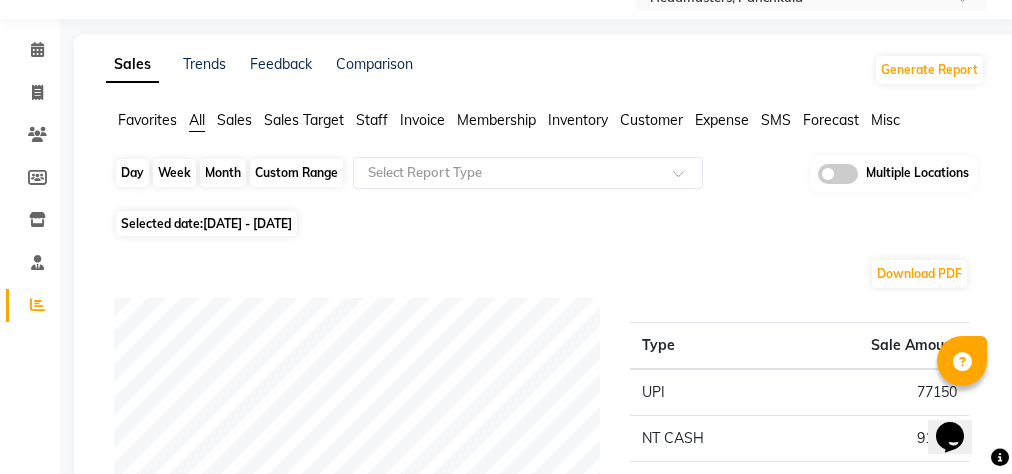 click on "Custom Range" 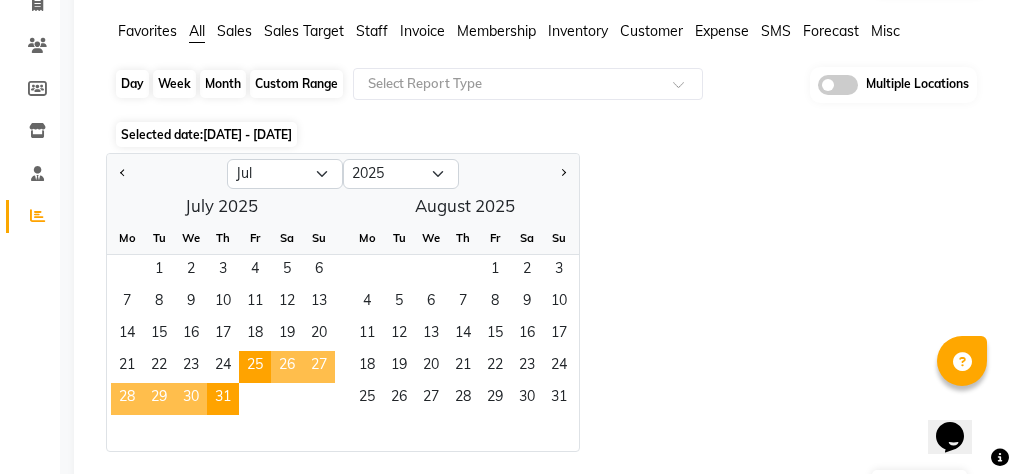 scroll, scrollTop: 240, scrollLeft: 0, axis: vertical 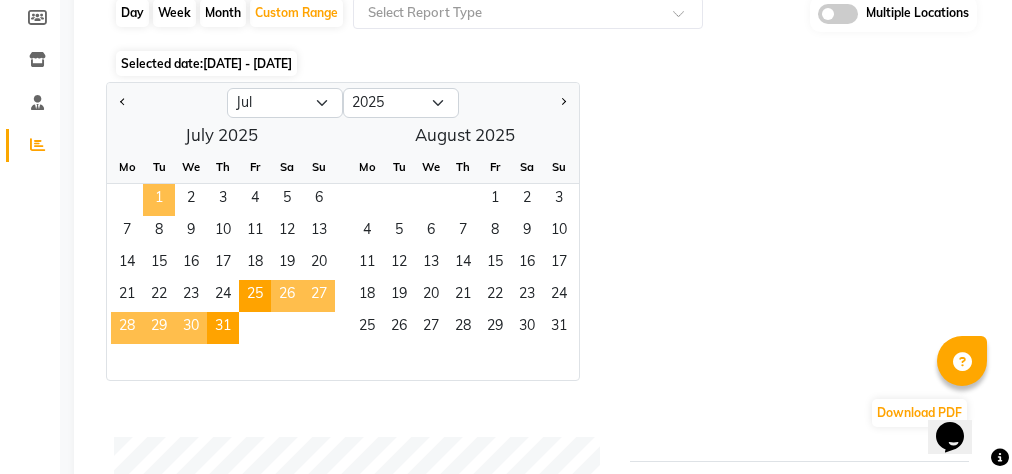 click on "1" 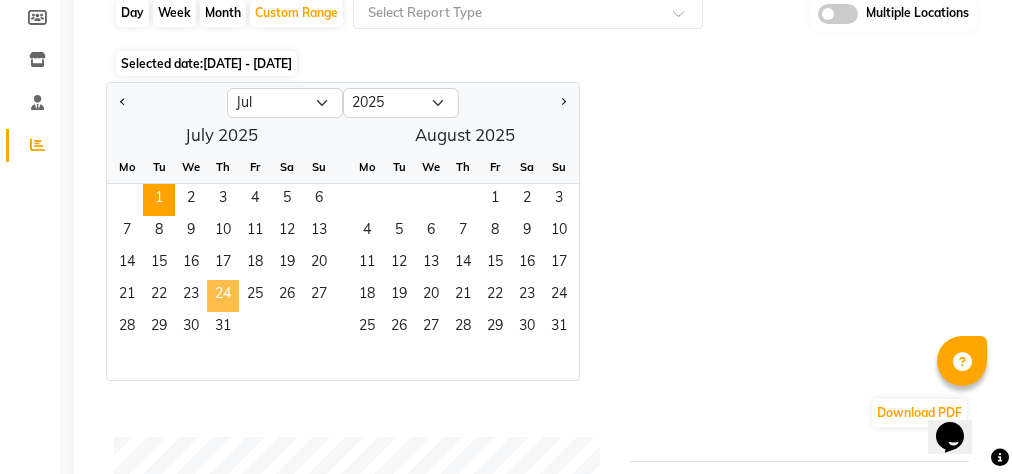 click on "24" 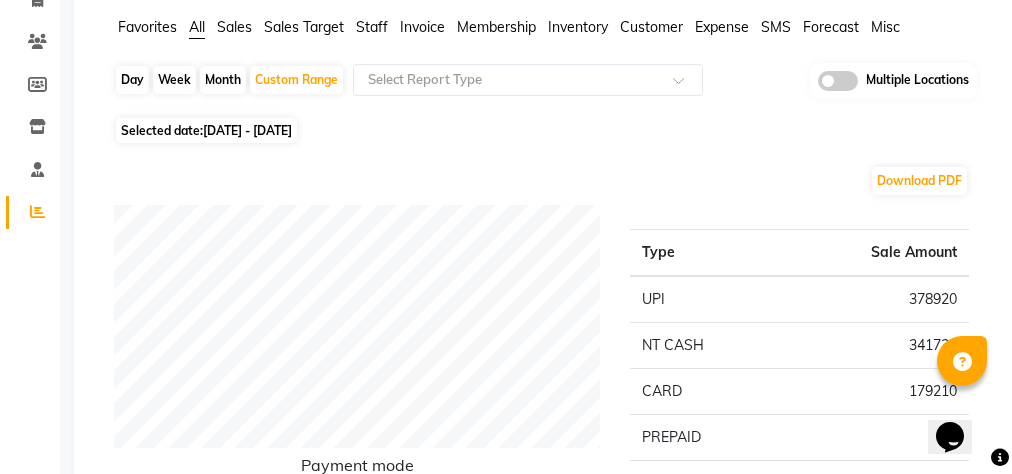 scroll, scrollTop: 0, scrollLeft: 0, axis: both 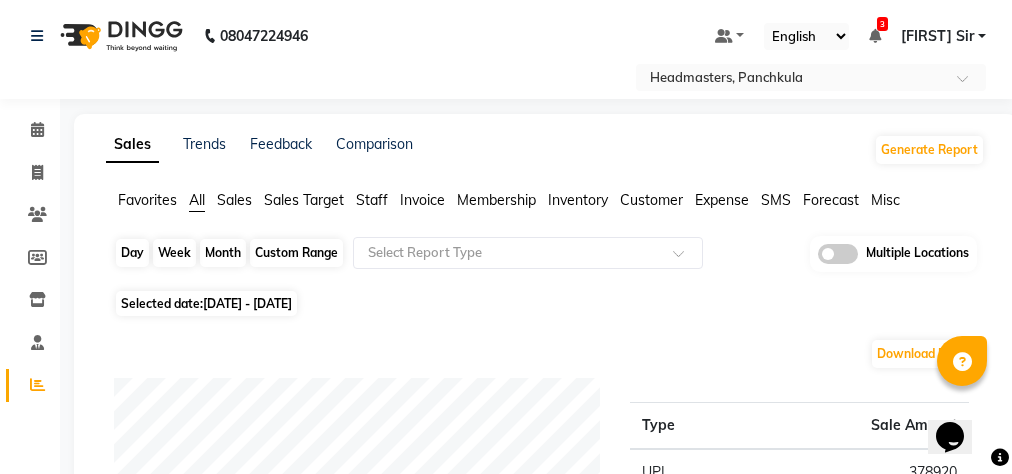 click on "Custom Range" 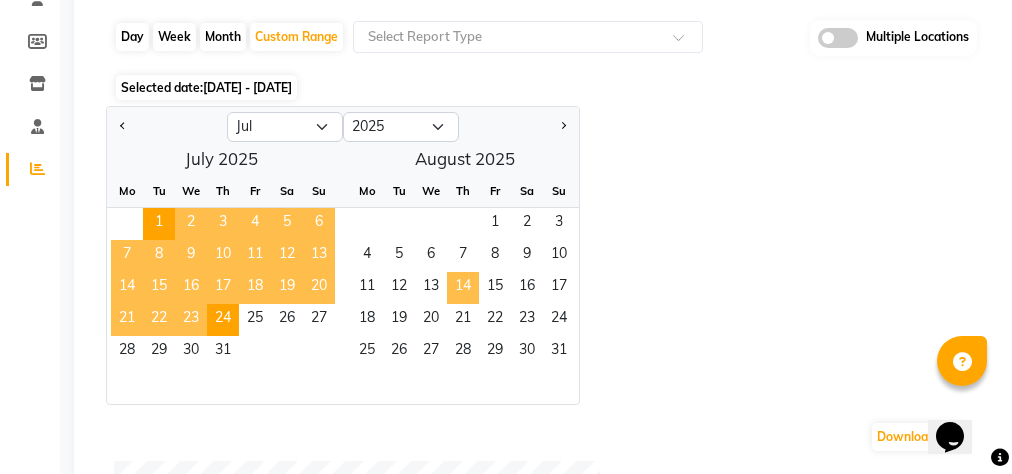 scroll, scrollTop: 240, scrollLeft: 0, axis: vertical 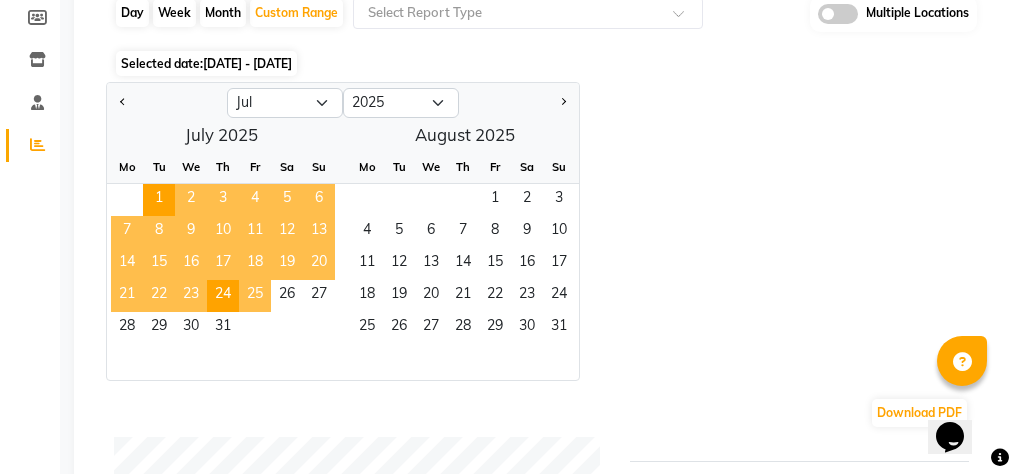 click on "25" 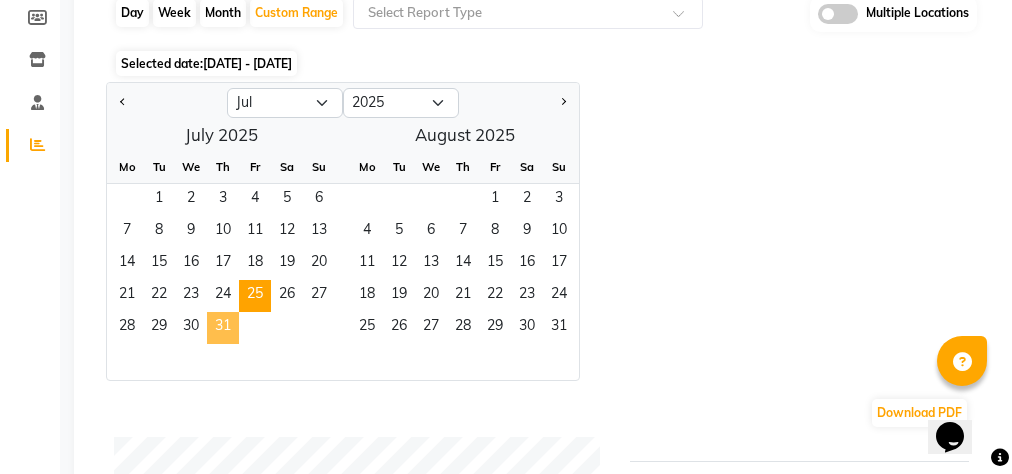 click on "31" 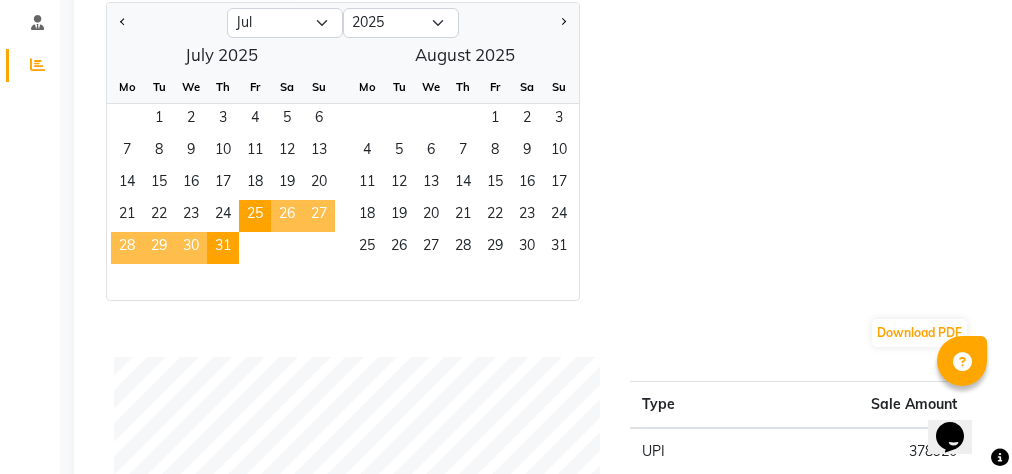 scroll, scrollTop: 160, scrollLeft: 0, axis: vertical 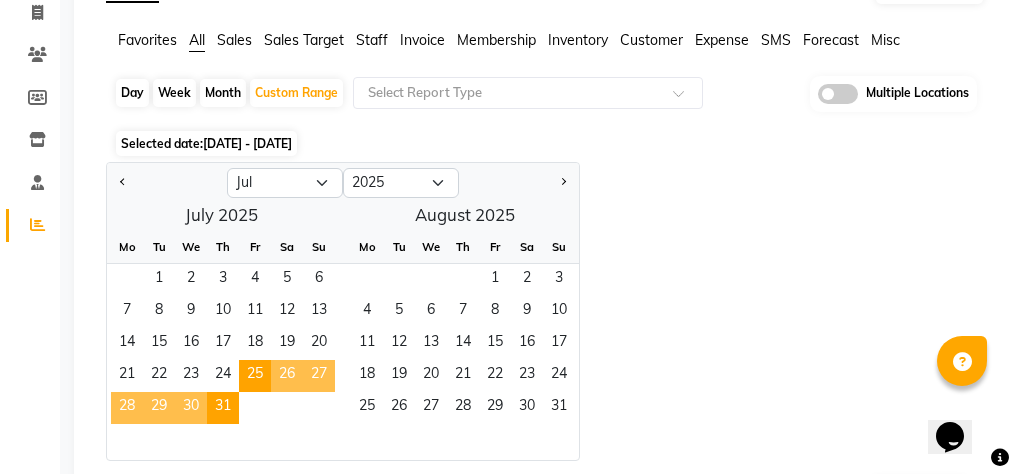 click on "Invoice" 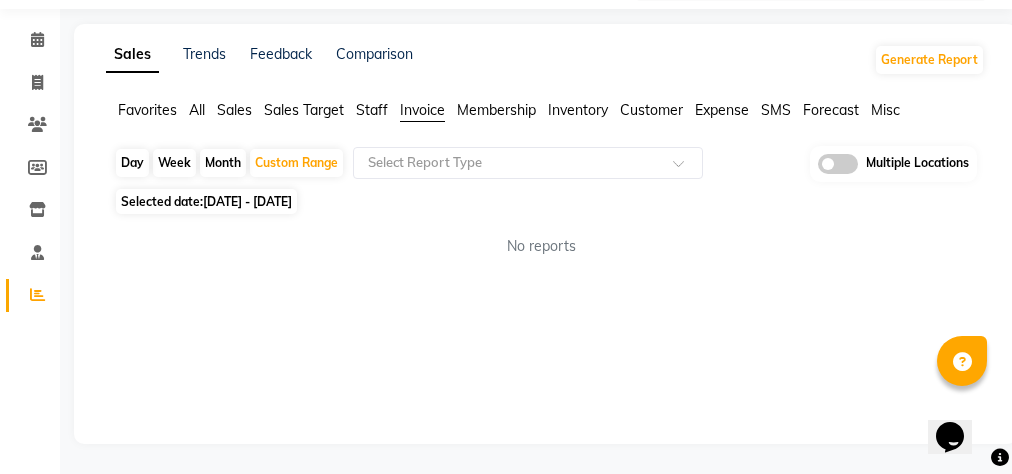 scroll, scrollTop: 89, scrollLeft: 0, axis: vertical 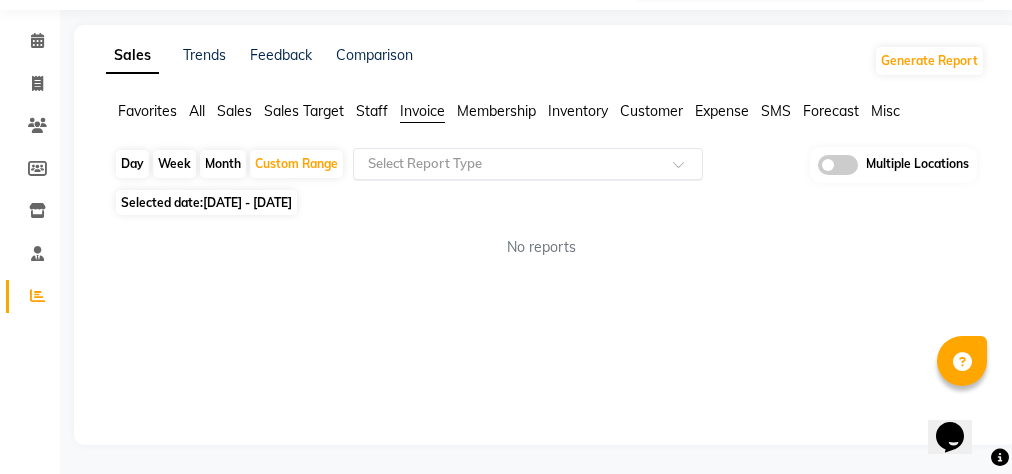 click 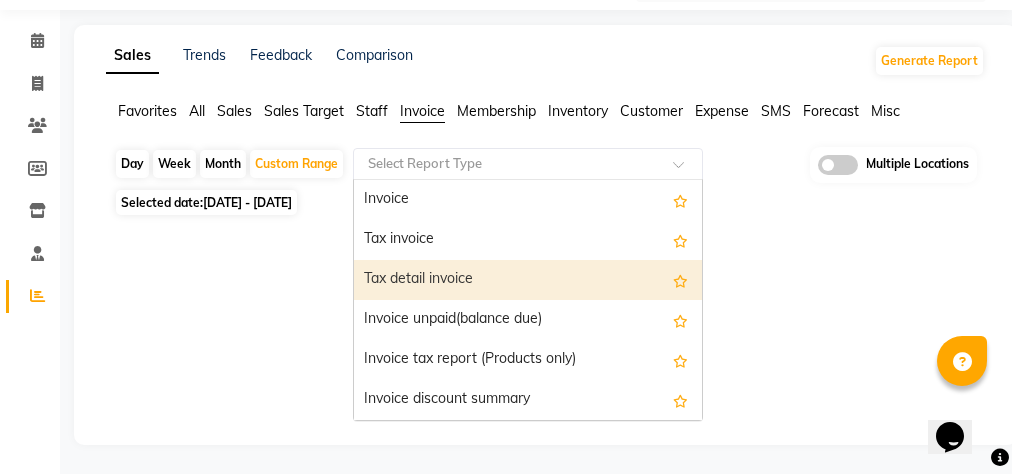 click on "Tax detail invoice" at bounding box center (528, 280) 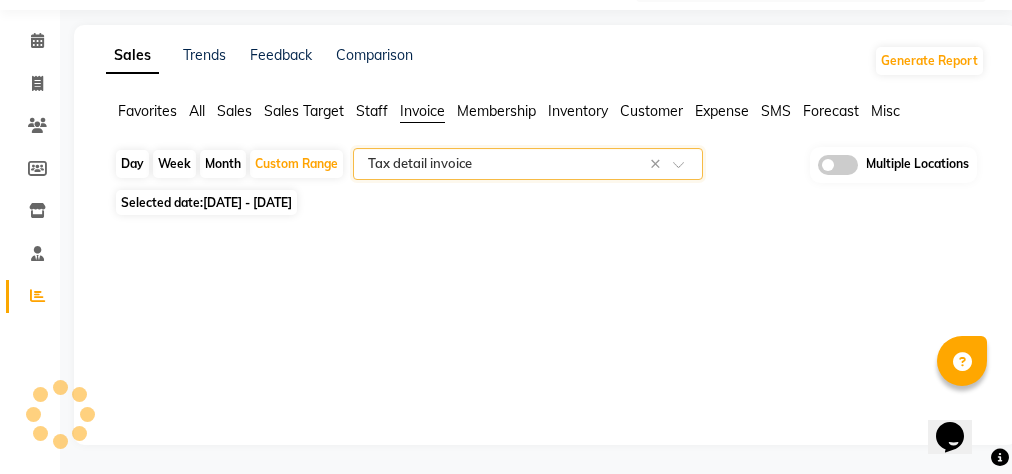 select on "full_report" 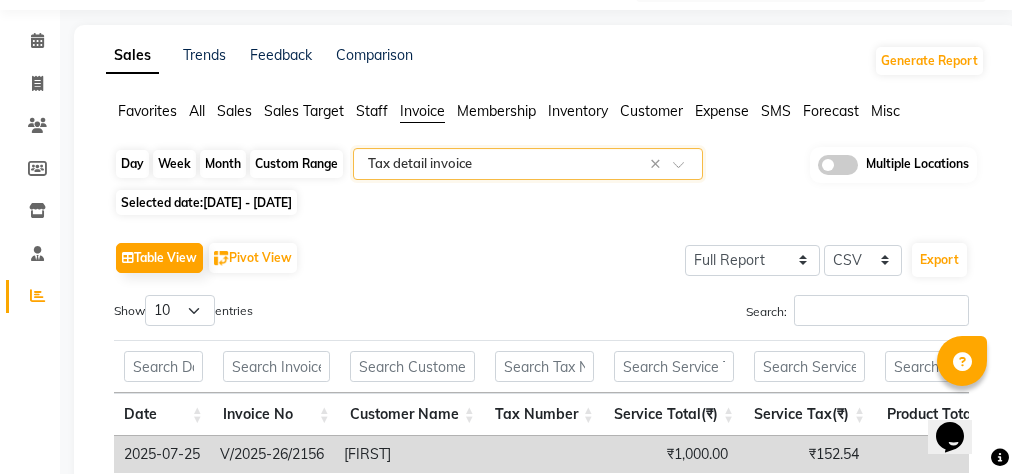 click on "Custom Range" 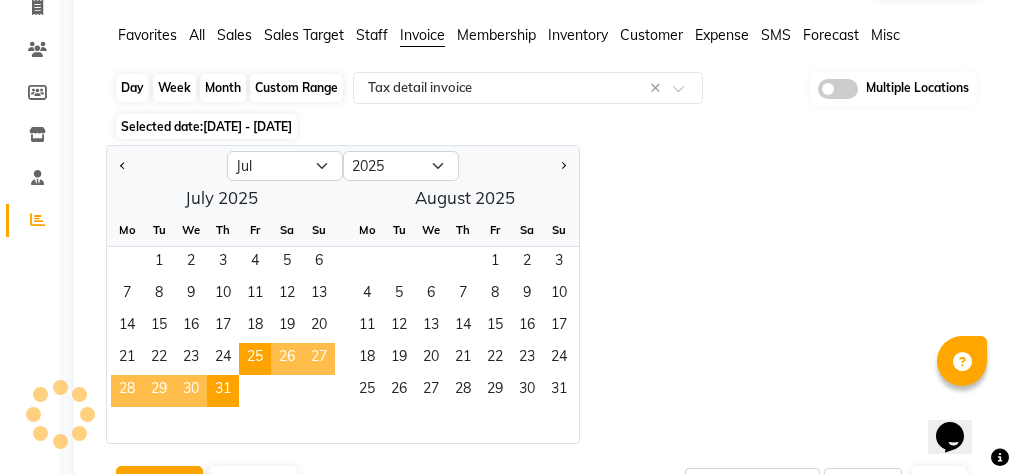 scroll, scrollTop: 409, scrollLeft: 0, axis: vertical 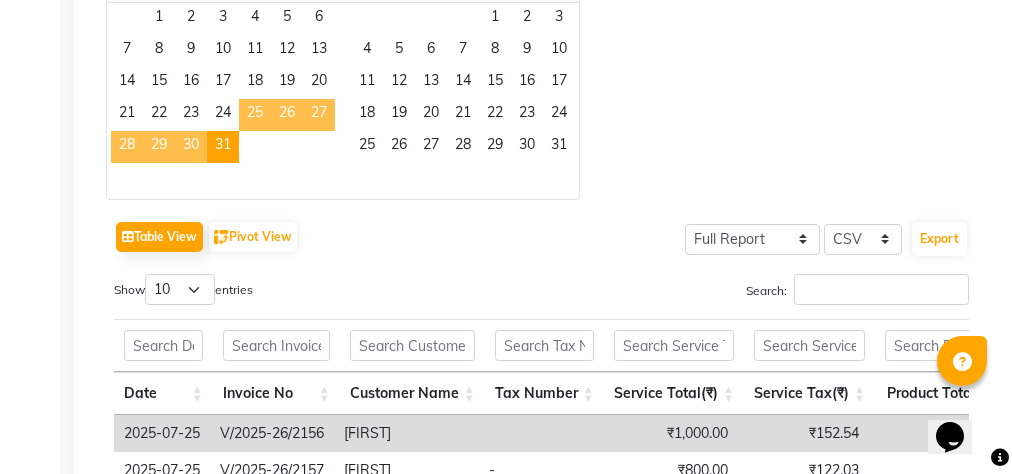 click on "25" 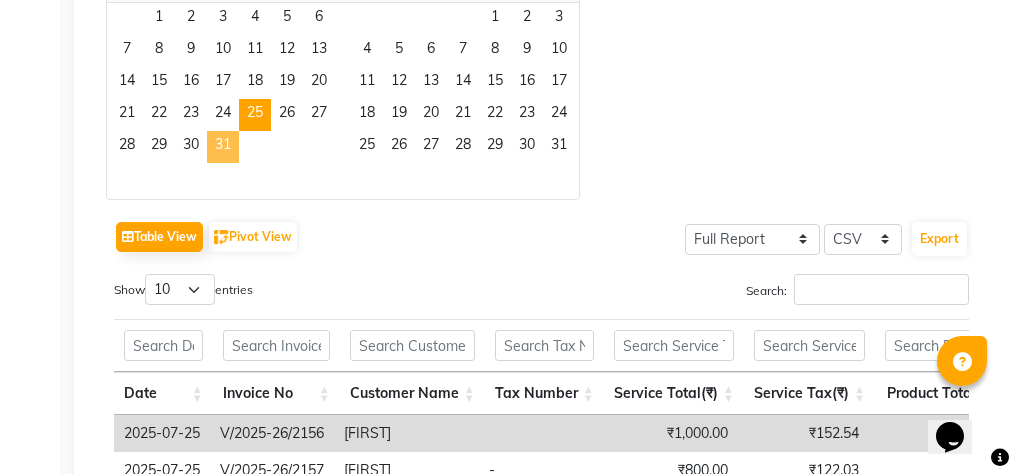 click on "31" 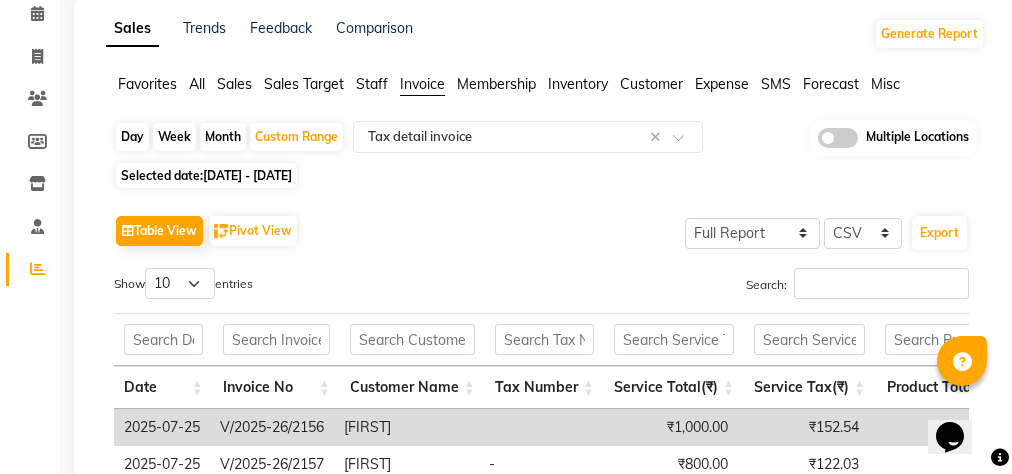 scroll, scrollTop: 80, scrollLeft: 0, axis: vertical 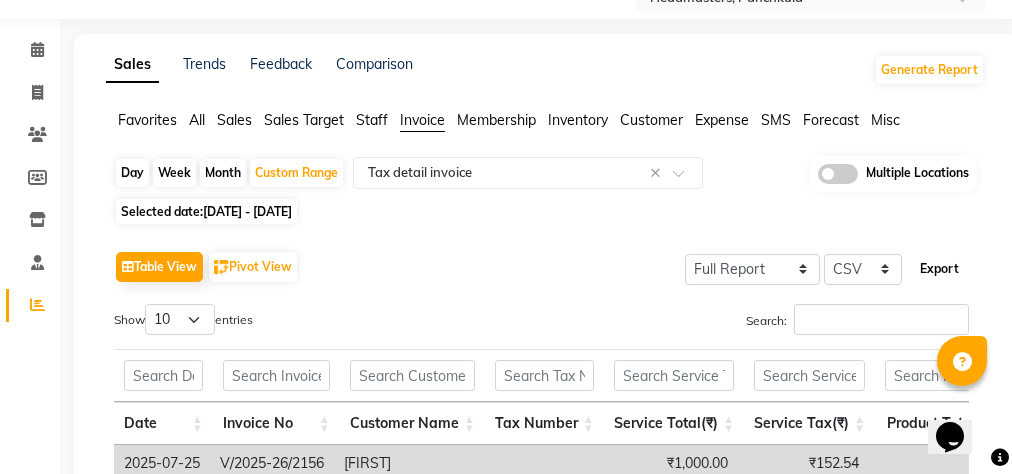 click on "Export" 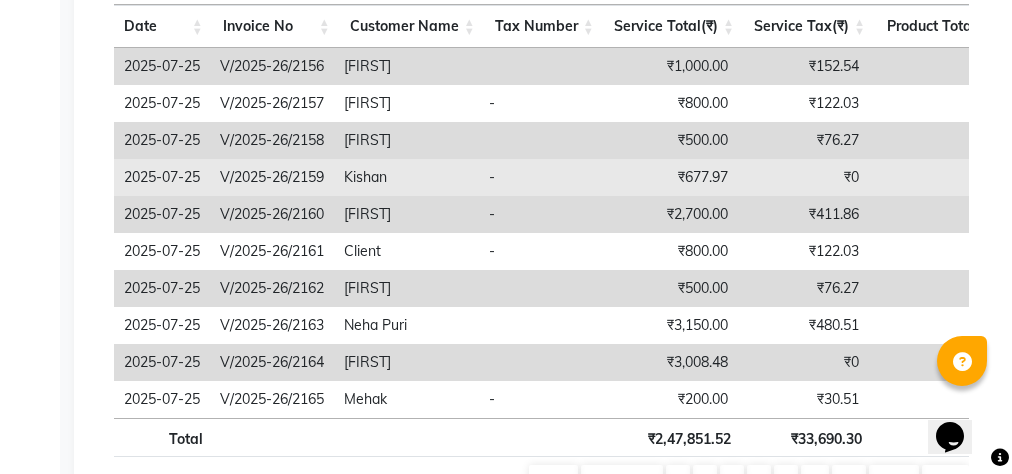 scroll, scrollTop: 193, scrollLeft: 0, axis: vertical 